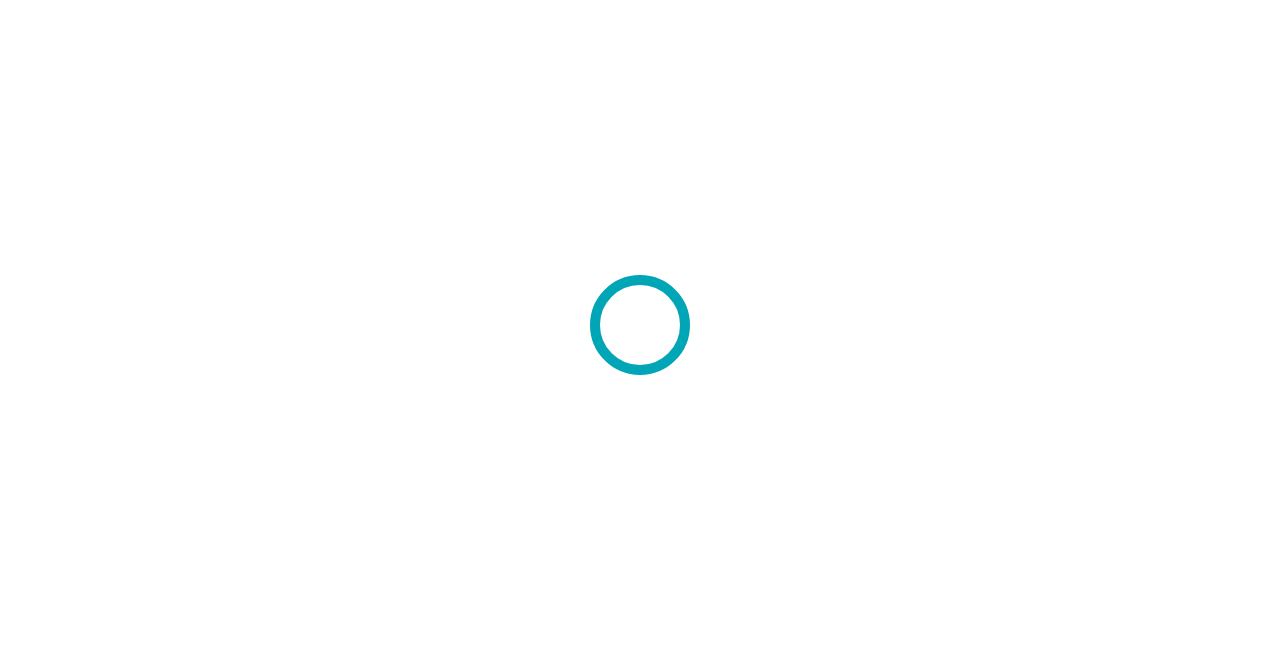 scroll, scrollTop: 0, scrollLeft: 0, axis: both 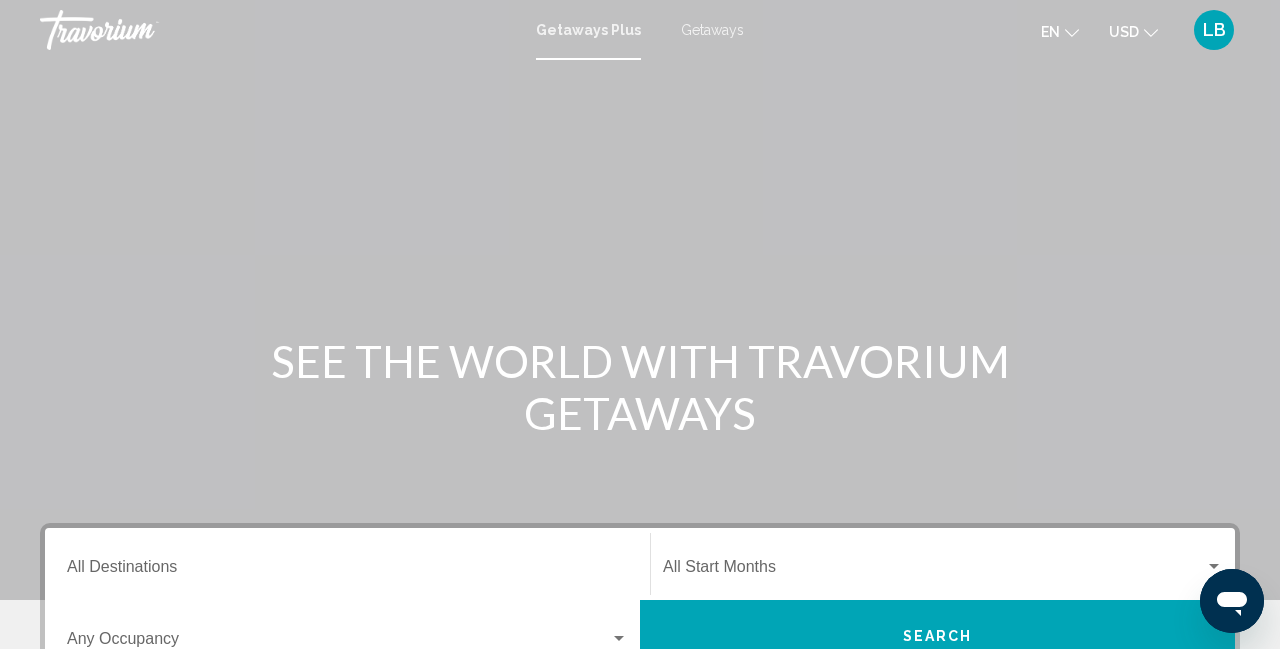 click on "Getaways" at bounding box center [712, 30] 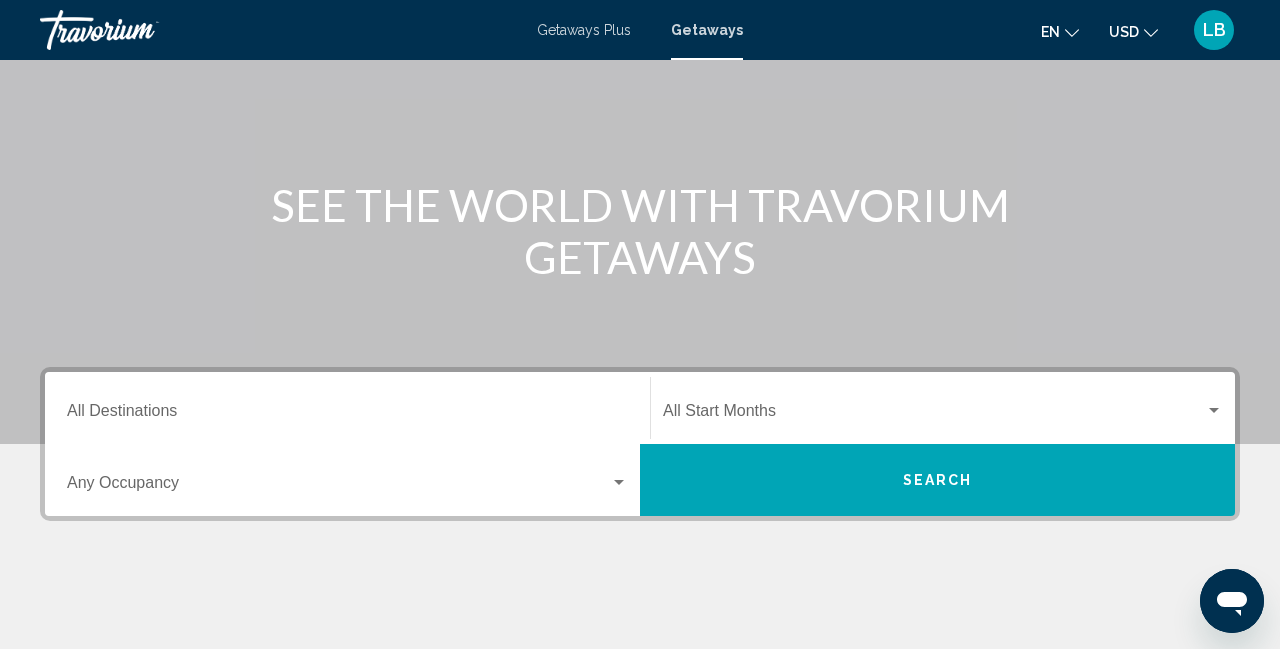 scroll, scrollTop: 129, scrollLeft: 0, axis: vertical 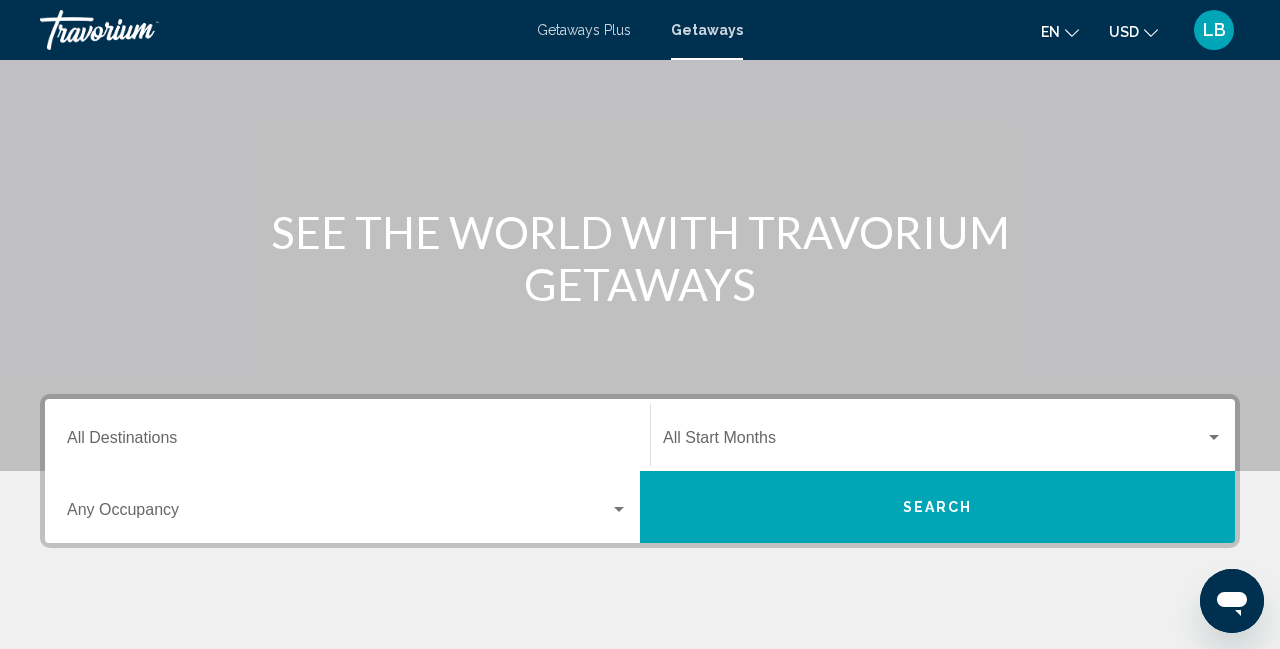 click at bounding box center [1214, 437] 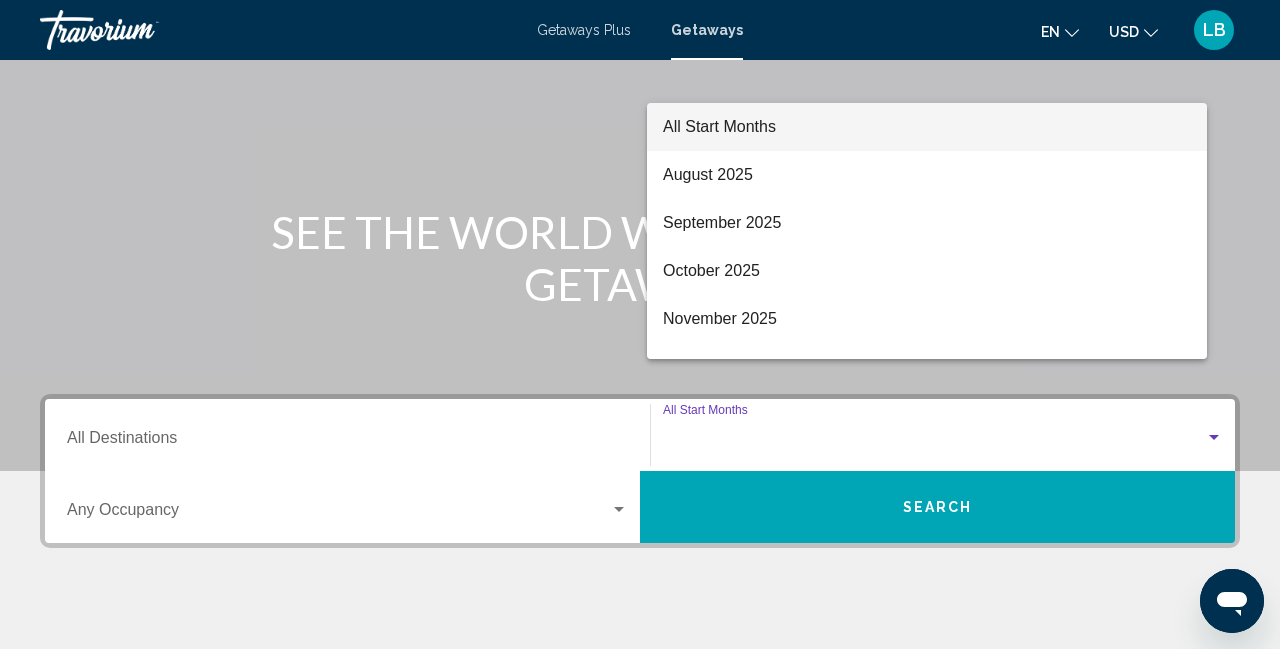 scroll, scrollTop: 458, scrollLeft: 0, axis: vertical 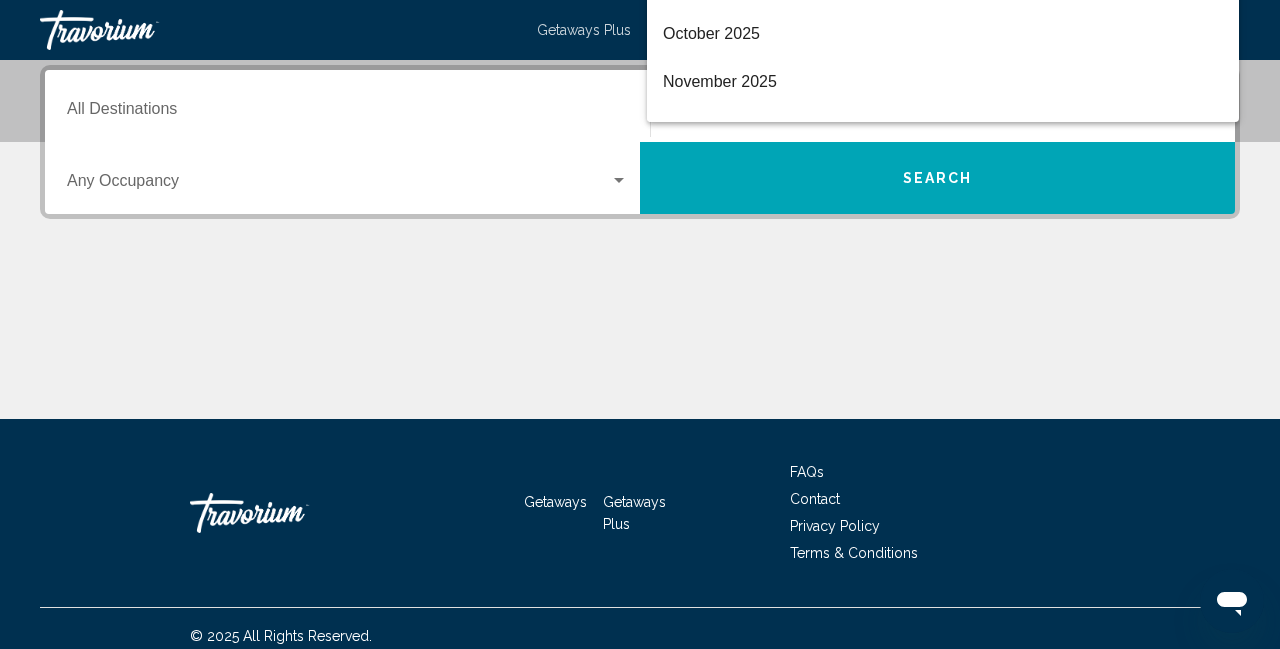 click at bounding box center (640, 324) 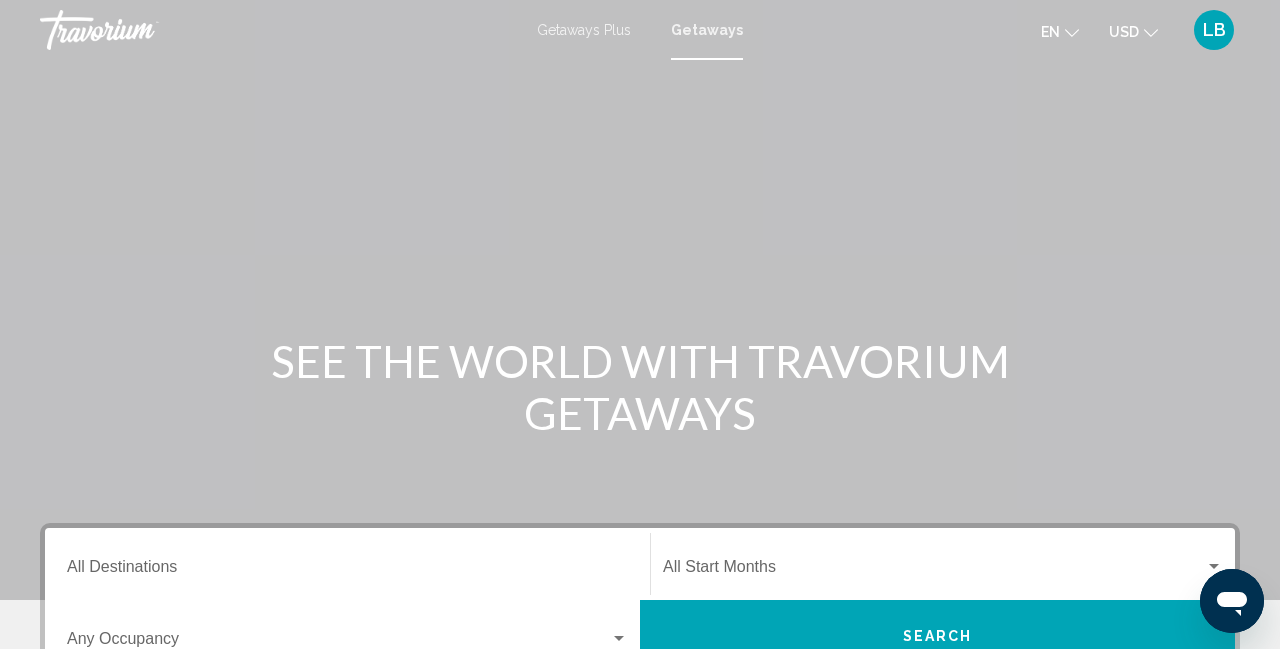 scroll, scrollTop: 0, scrollLeft: 0, axis: both 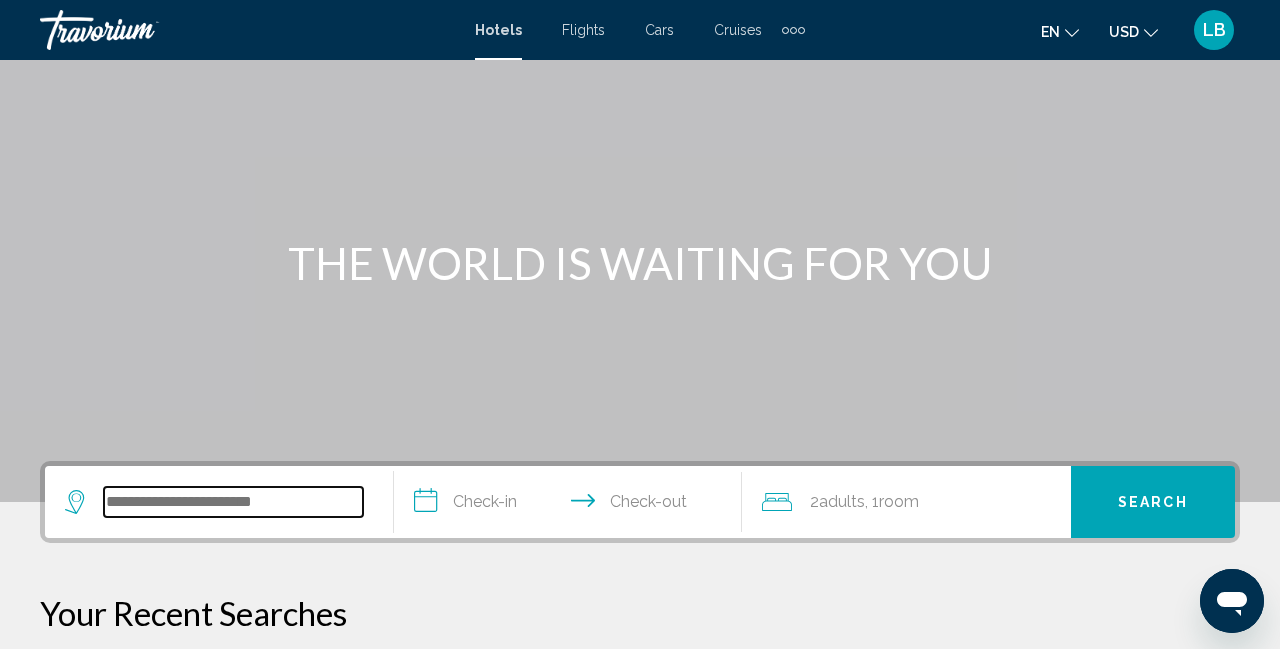 click at bounding box center (233, 502) 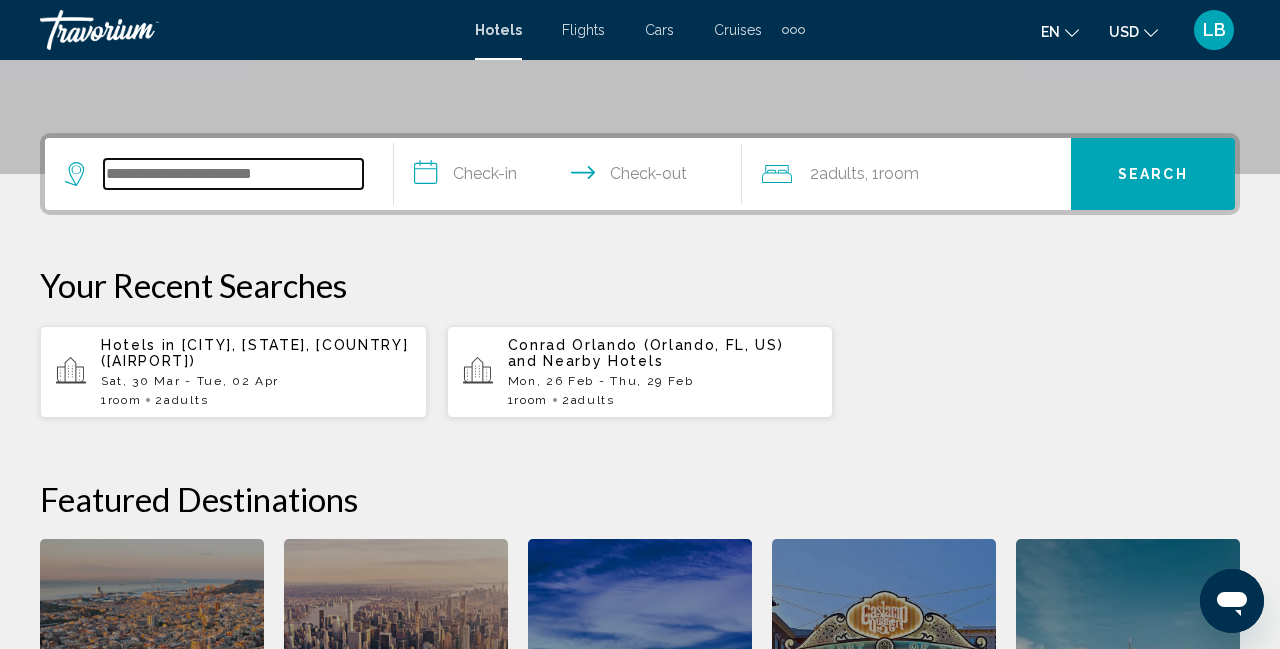 scroll, scrollTop: 494, scrollLeft: 0, axis: vertical 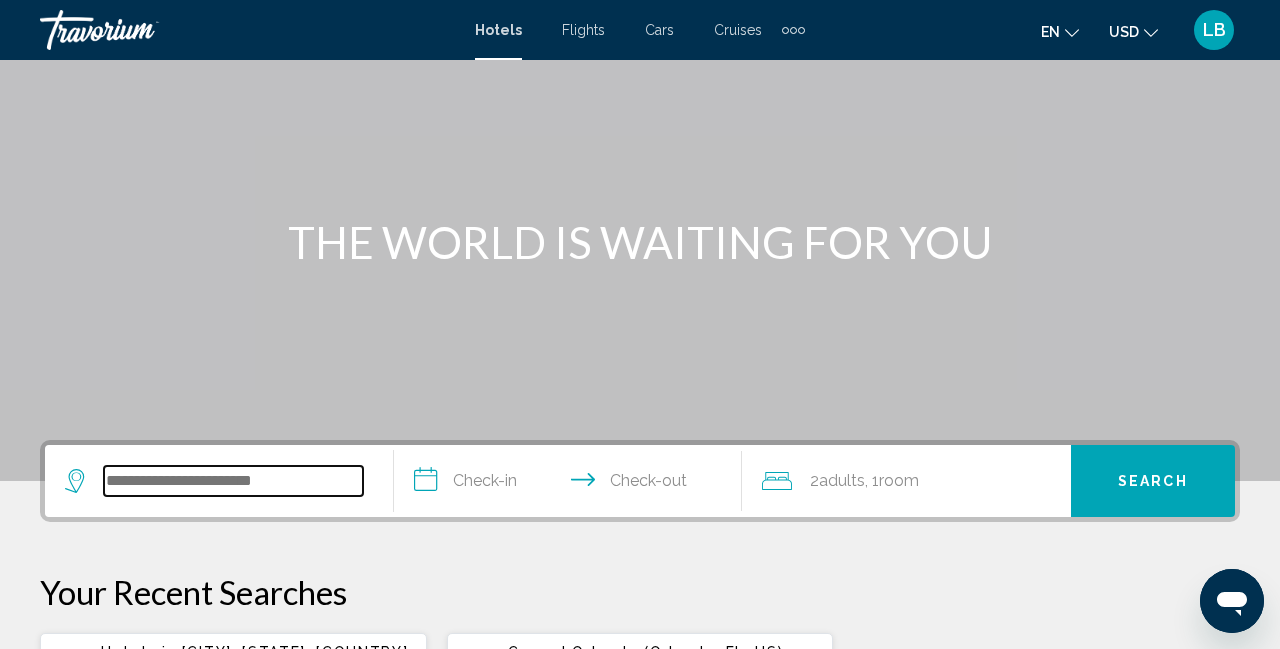 click at bounding box center [233, 481] 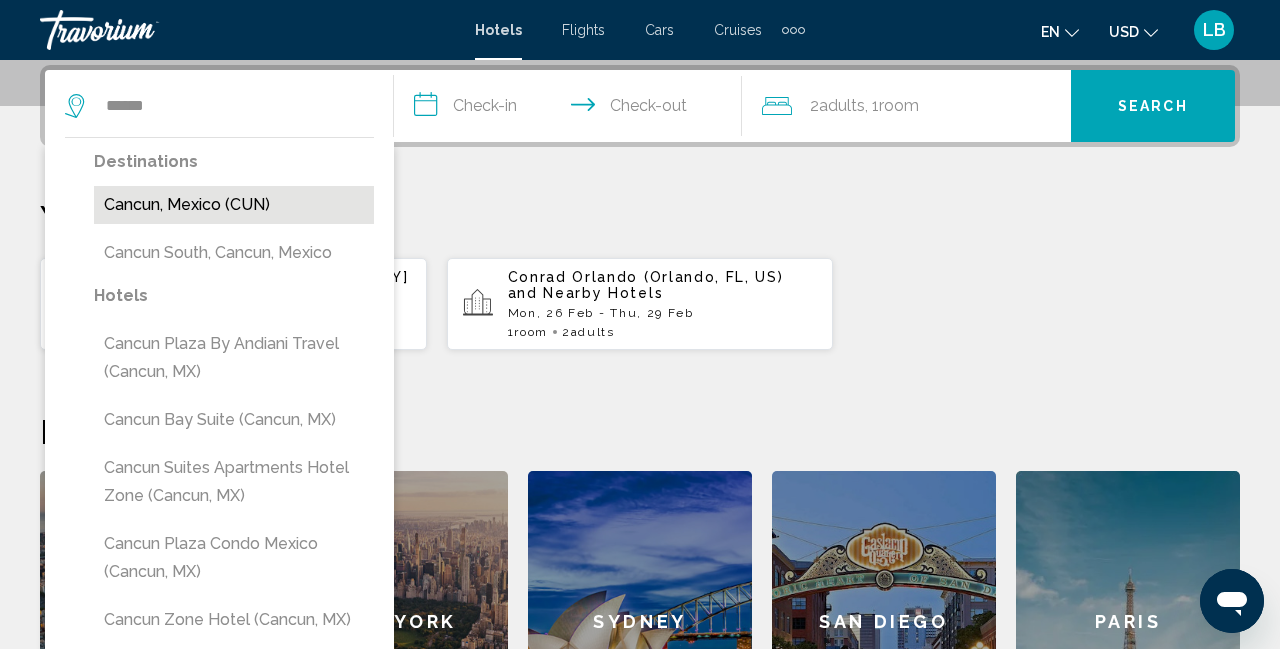 click on "Cancun, Mexico (CUN)" at bounding box center (234, 205) 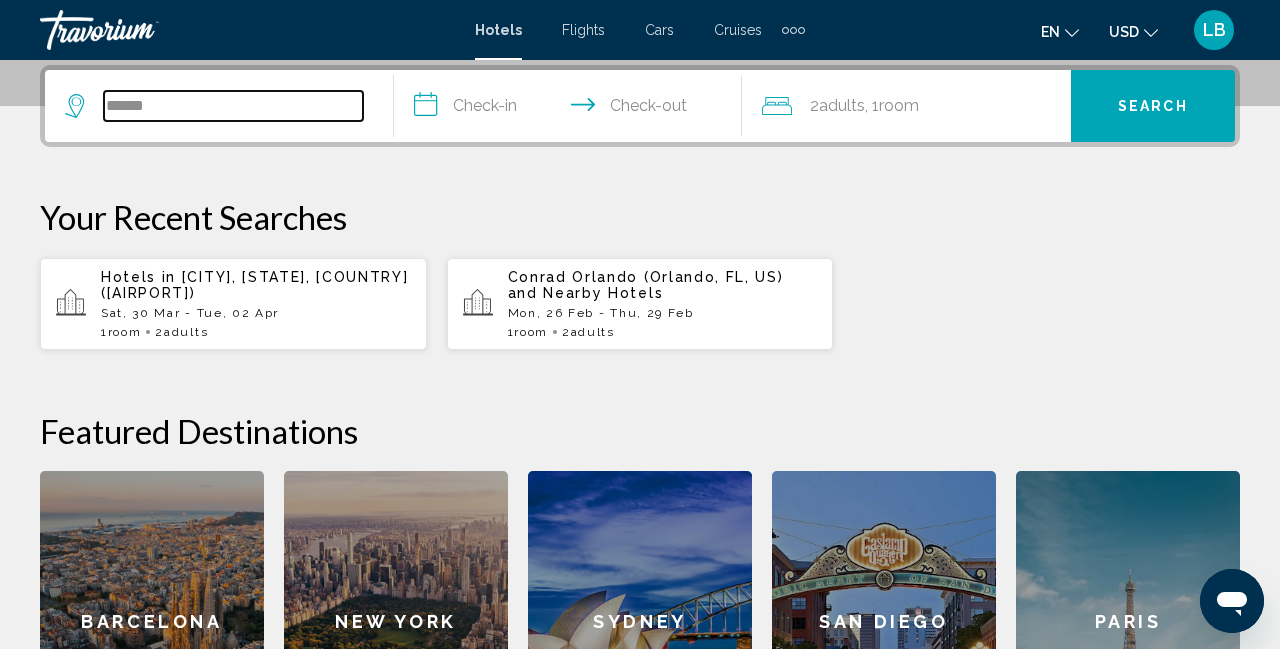 type on "**********" 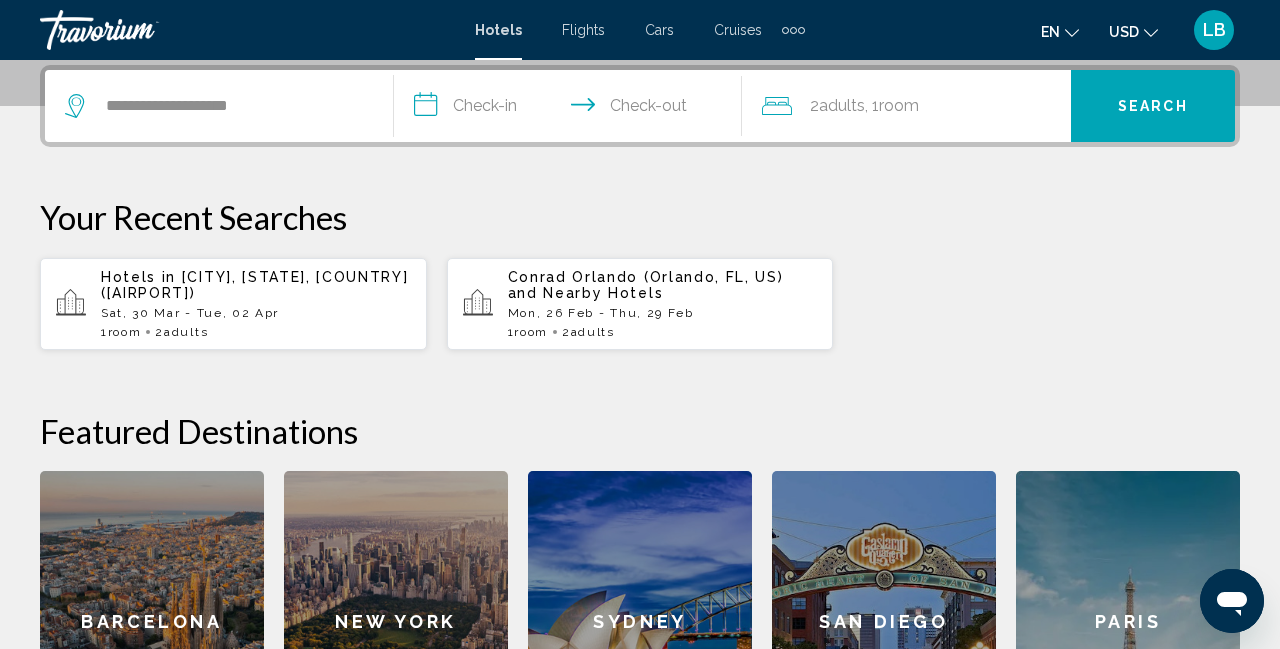 click on "**********" at bounding box center [572, 109] 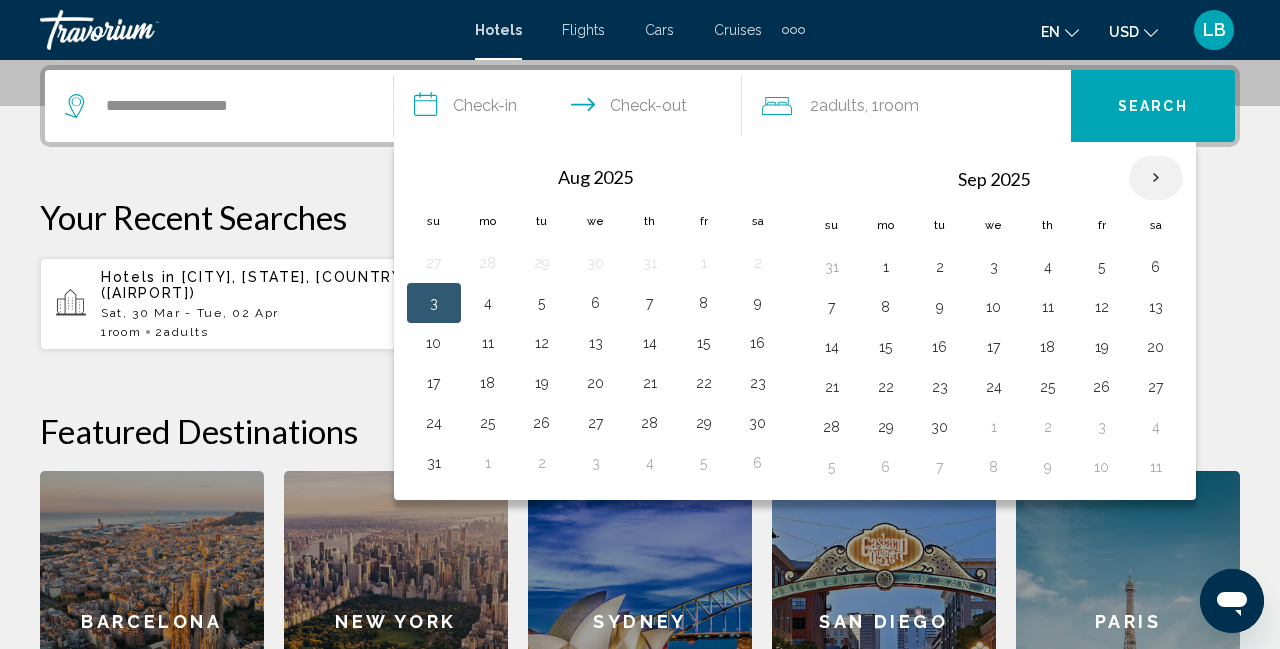 click at bounding box center (1156, 178) 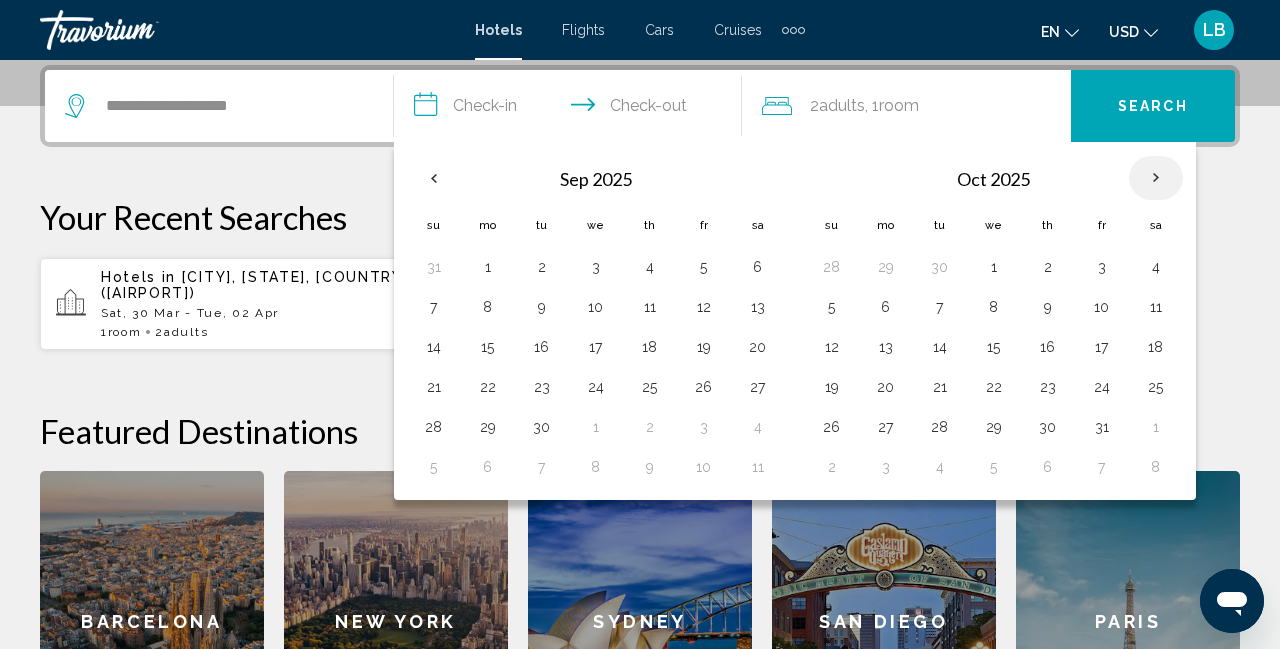click at bounding box center [1156, 178] 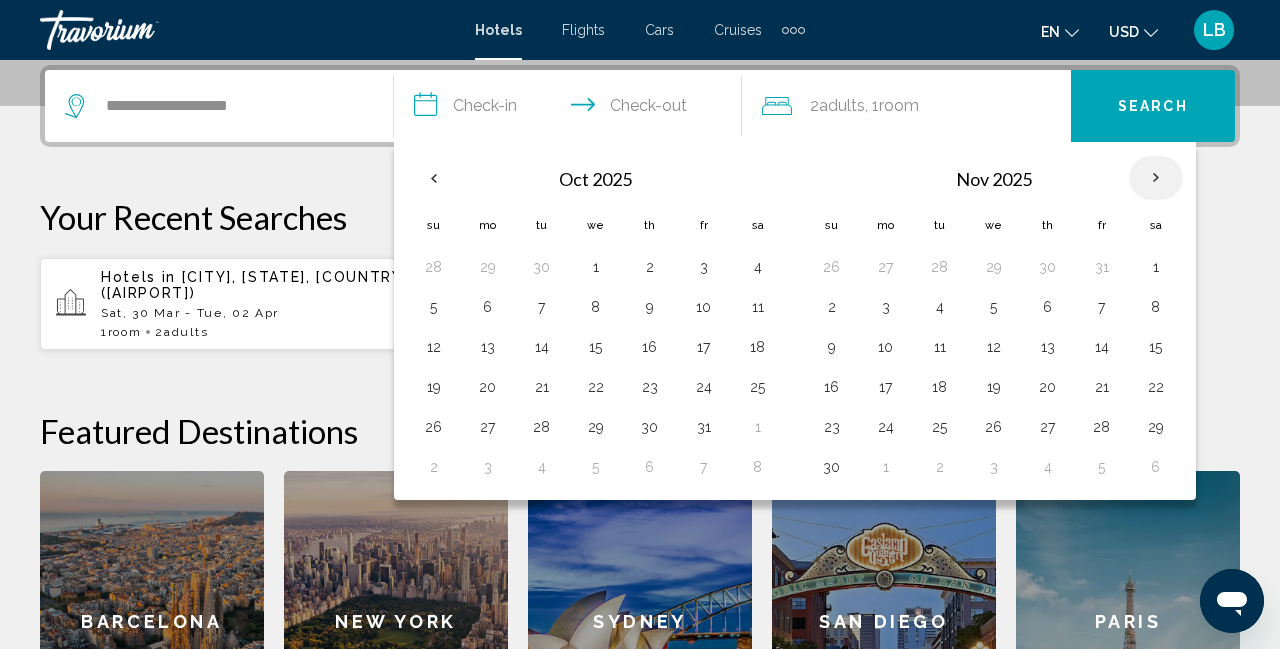 click at bounding box center [1156, 178] 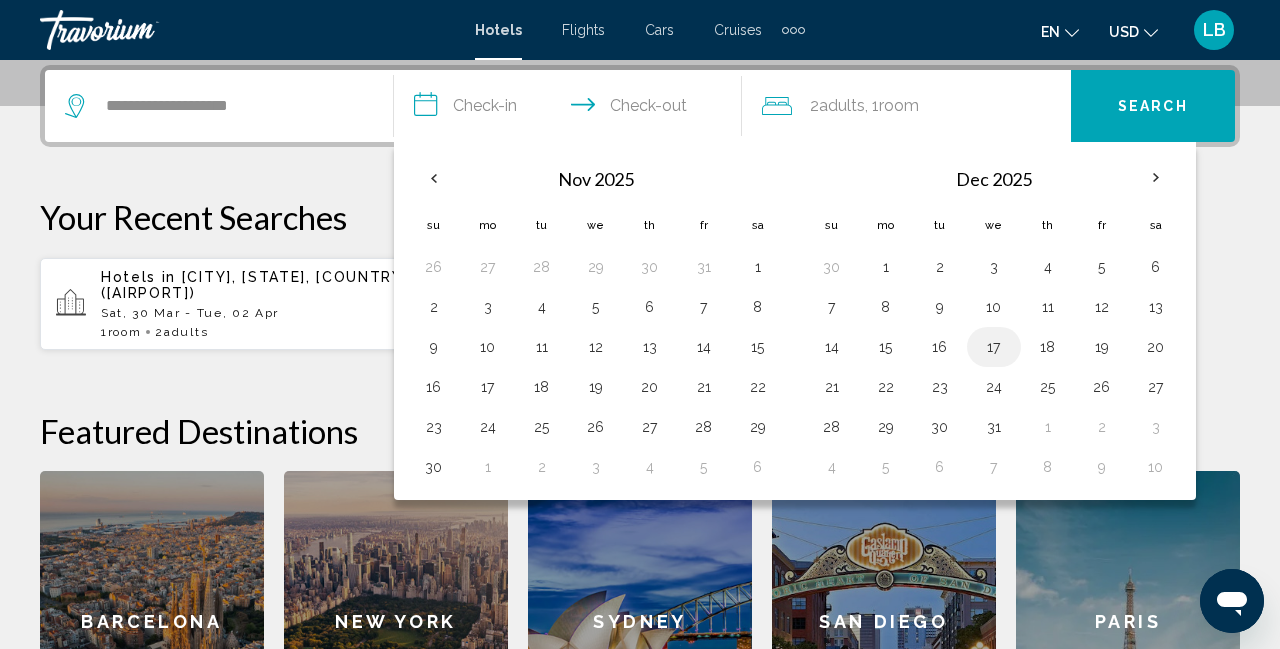 click on "17" at bounding box center [994, 347] 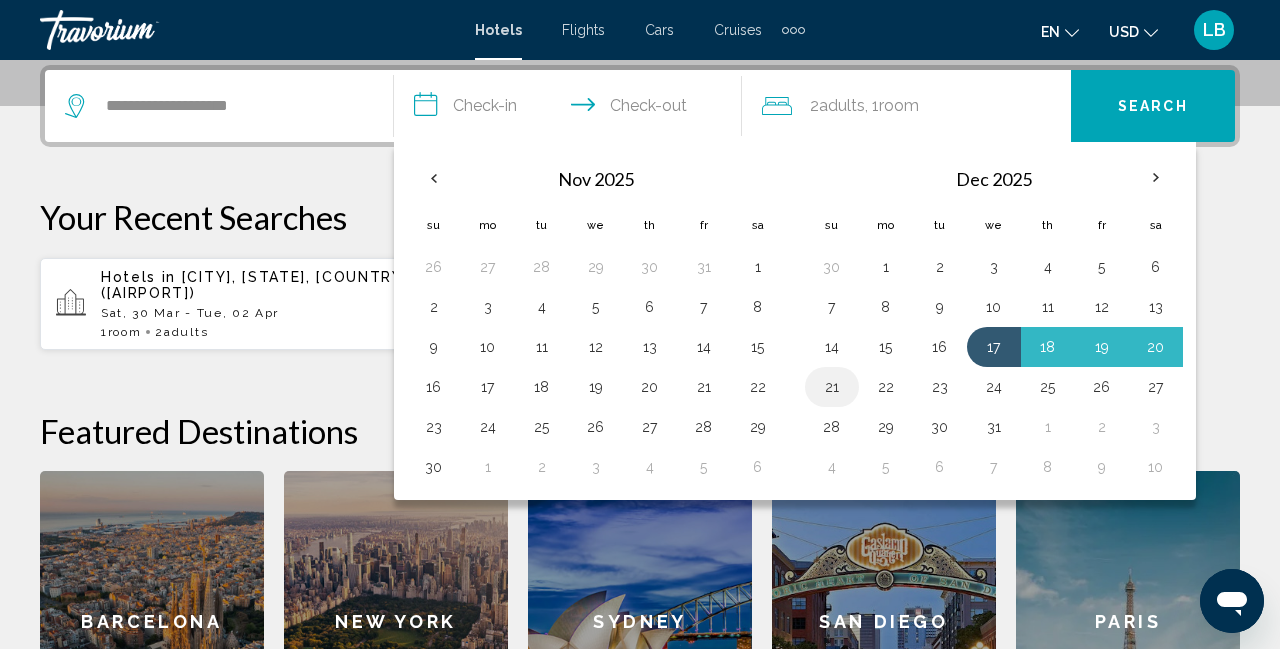 click on "21" at bounding box center (832, 387) 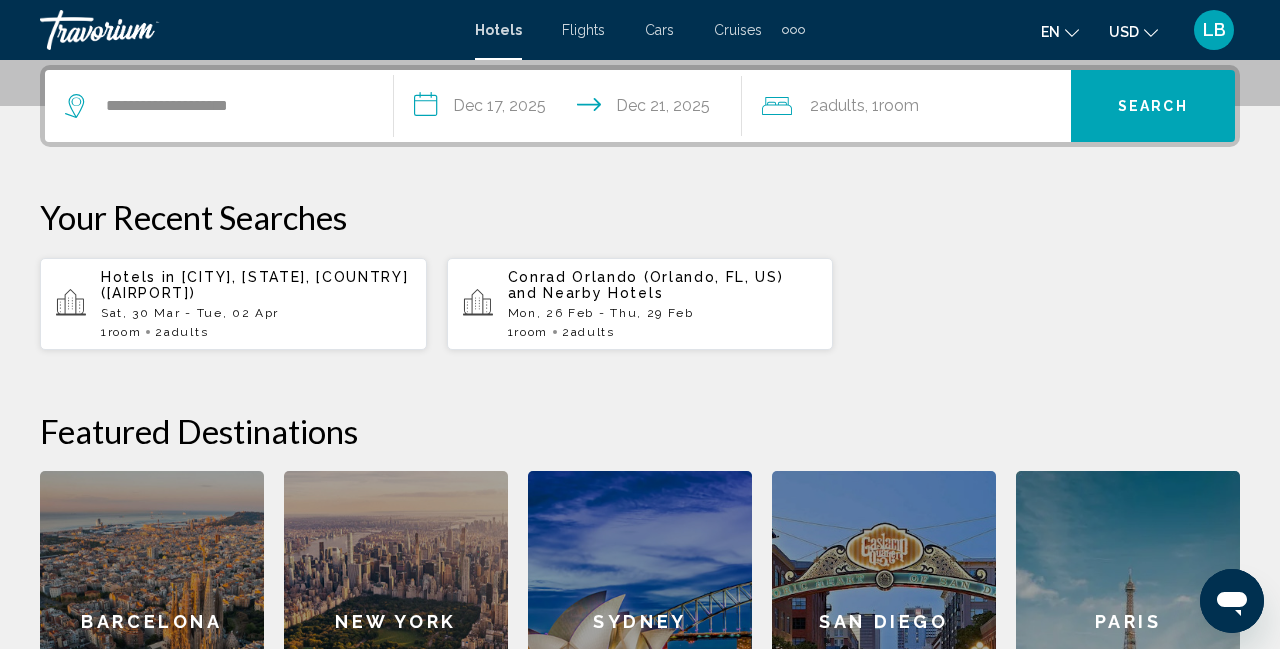 click on "Search" at bounding box center (1153, 107) 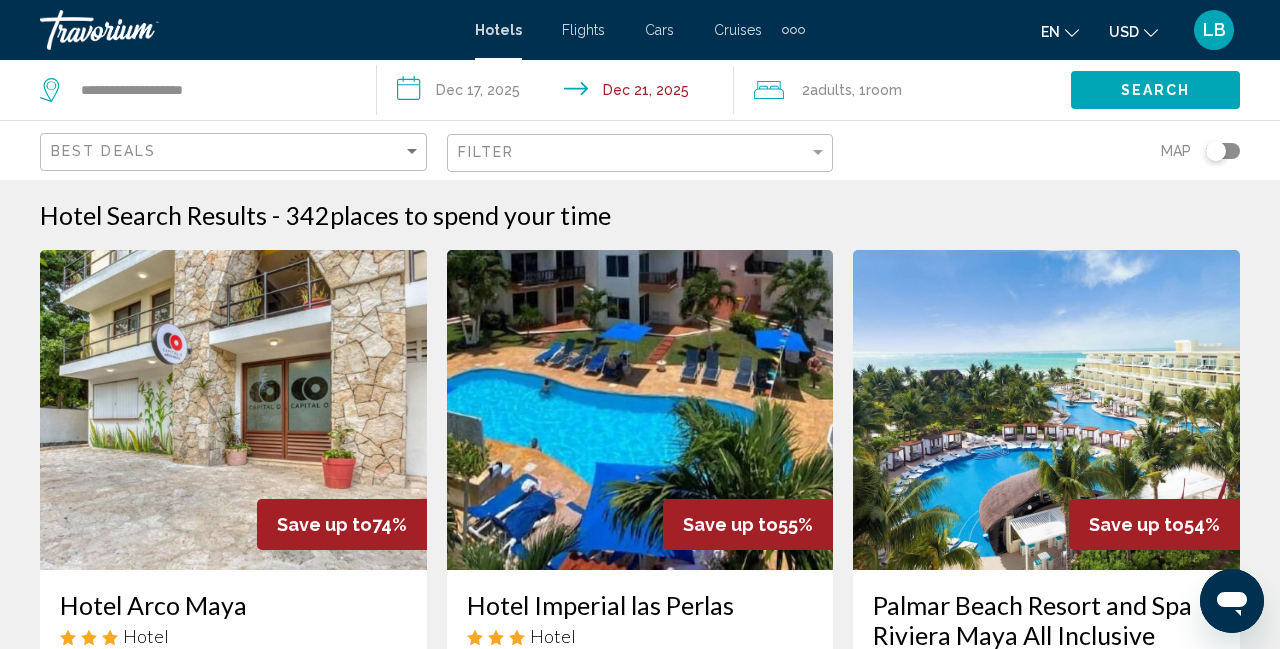 scroll, scrollTop: 0, scrollLeft: 0, axis: both 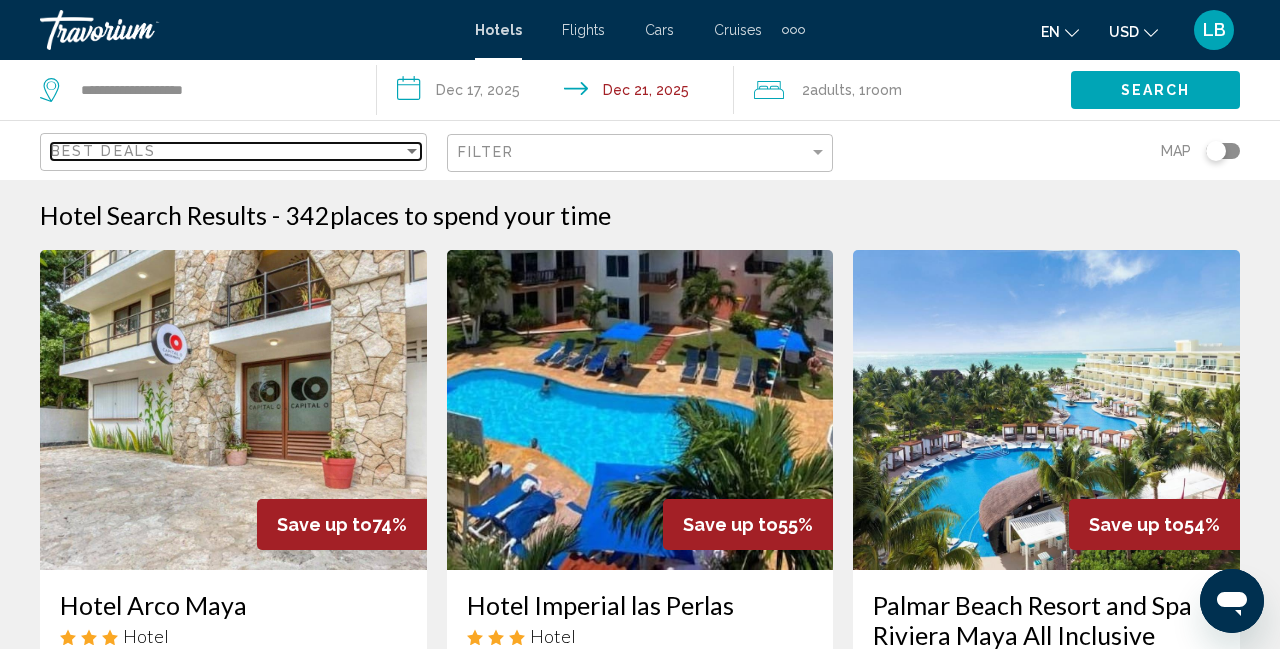 click on "Best Deals" at bounding box center (103, 151) 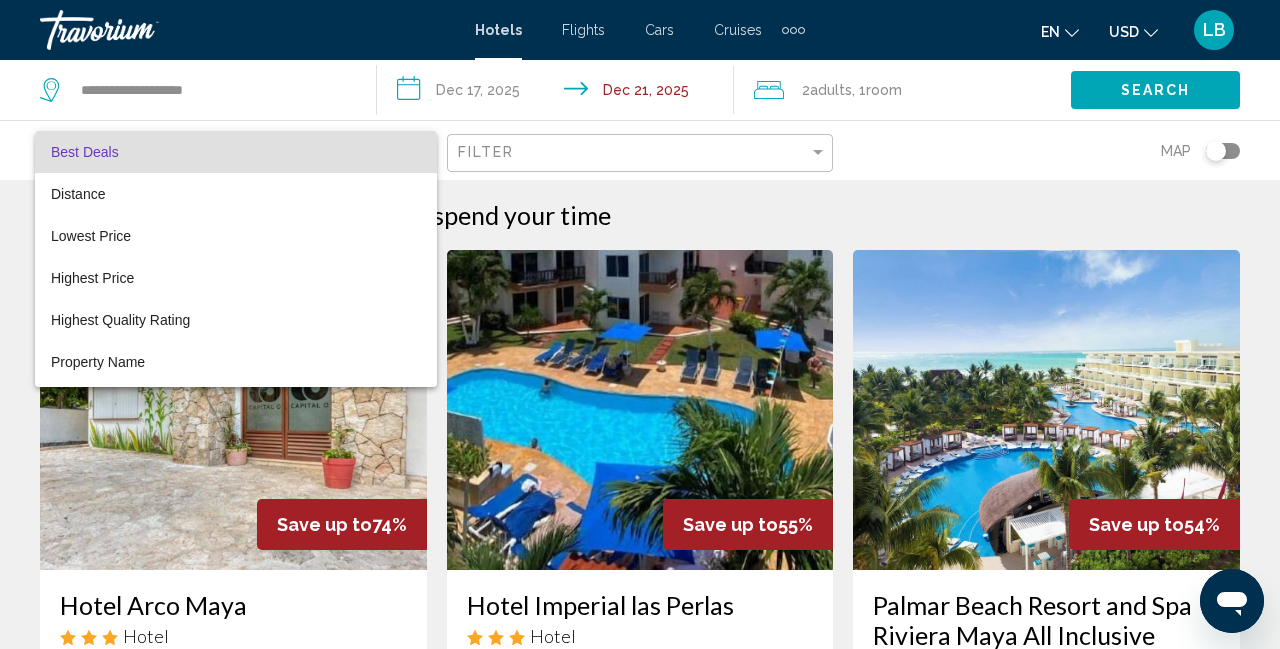 click at bounding box center [640, 324] 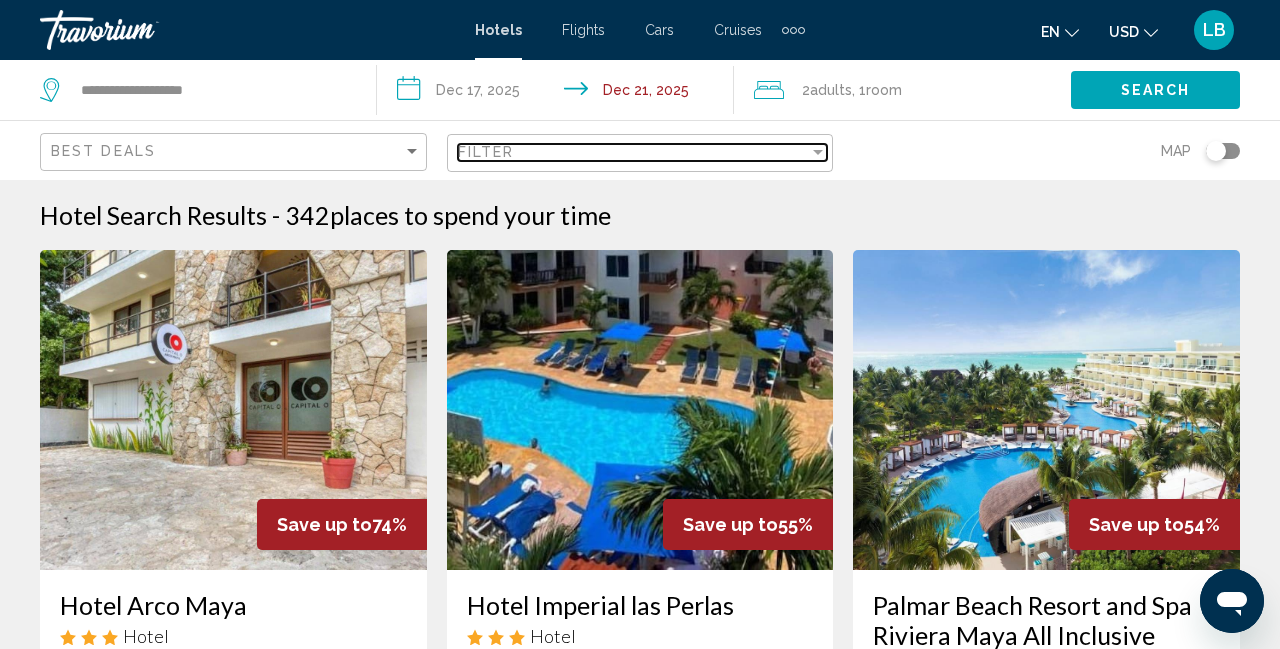 click on "Filter" at bounding box center (486, 152) 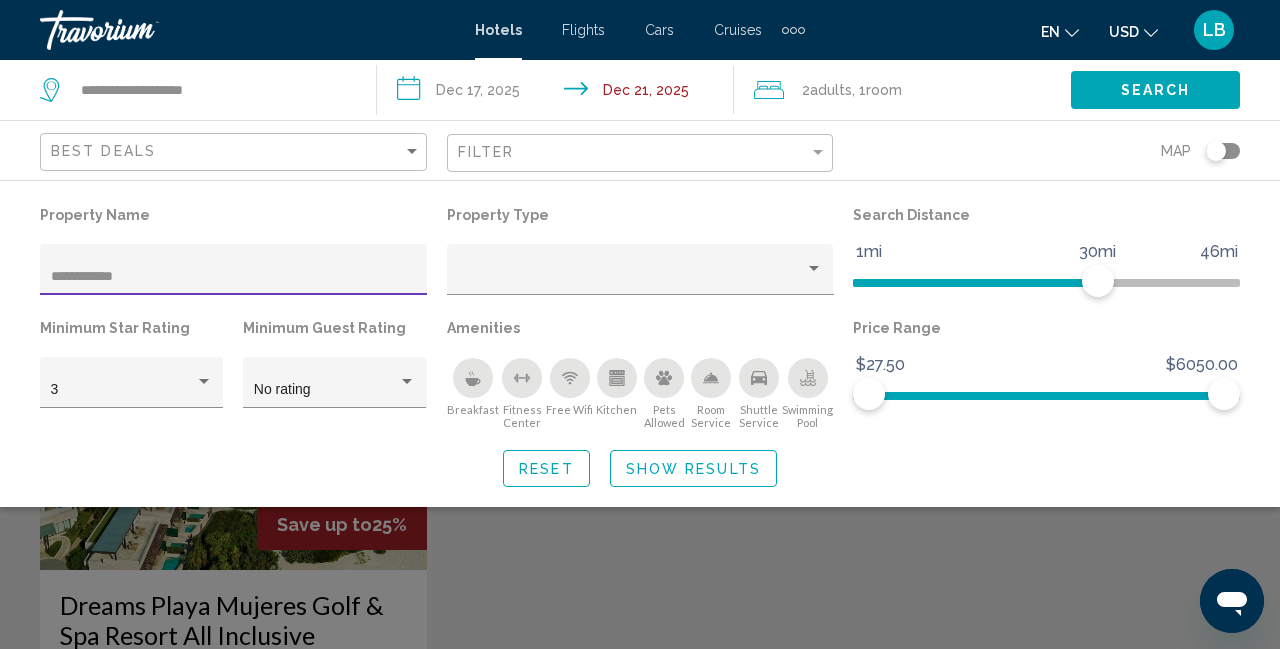 type on "**********" 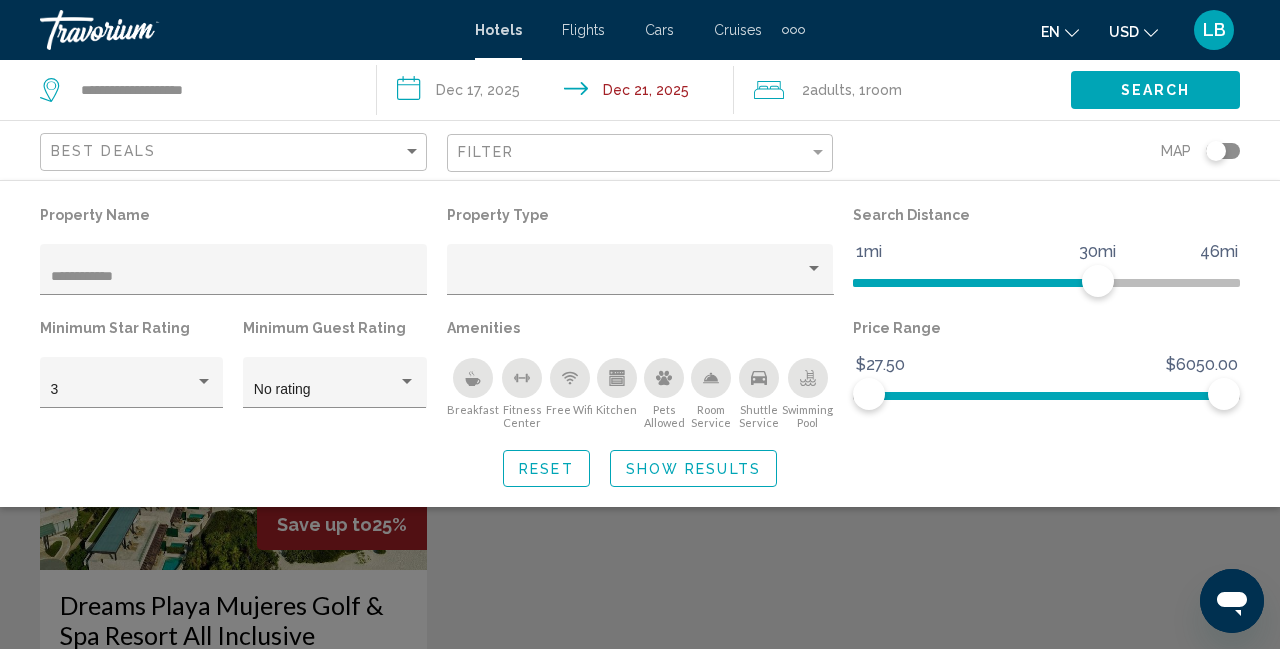 click 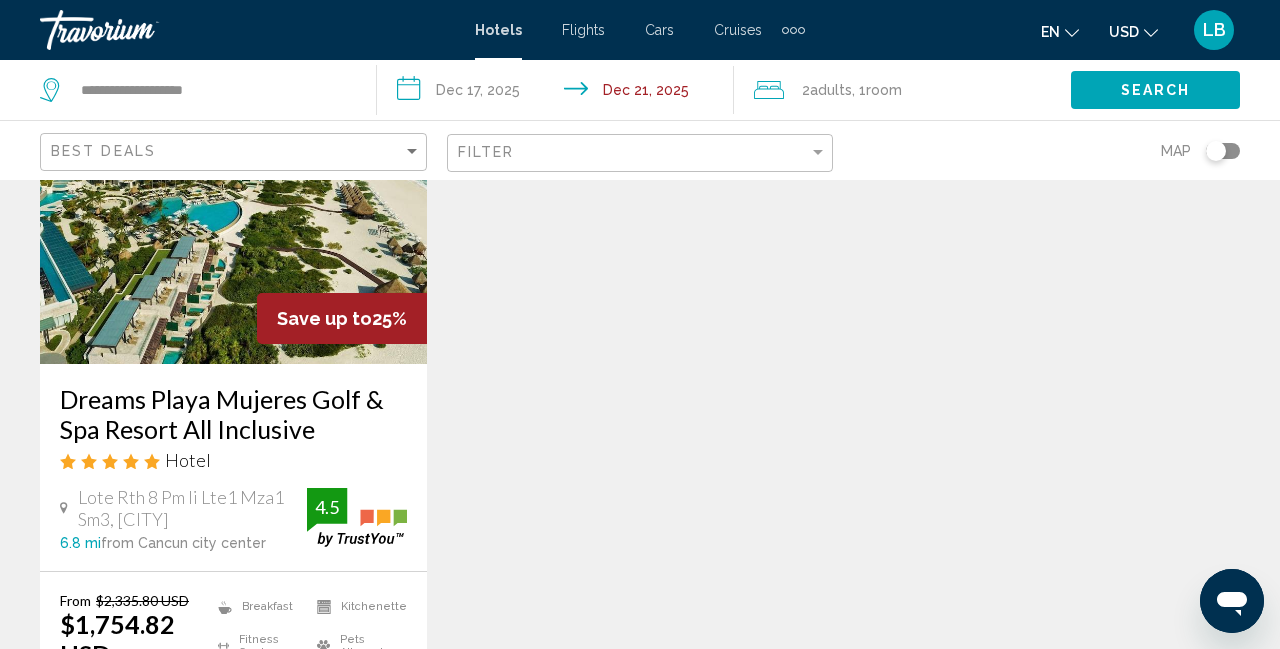 scroll, scrollTop: 202, scrollLeft: 0, axis: vertical 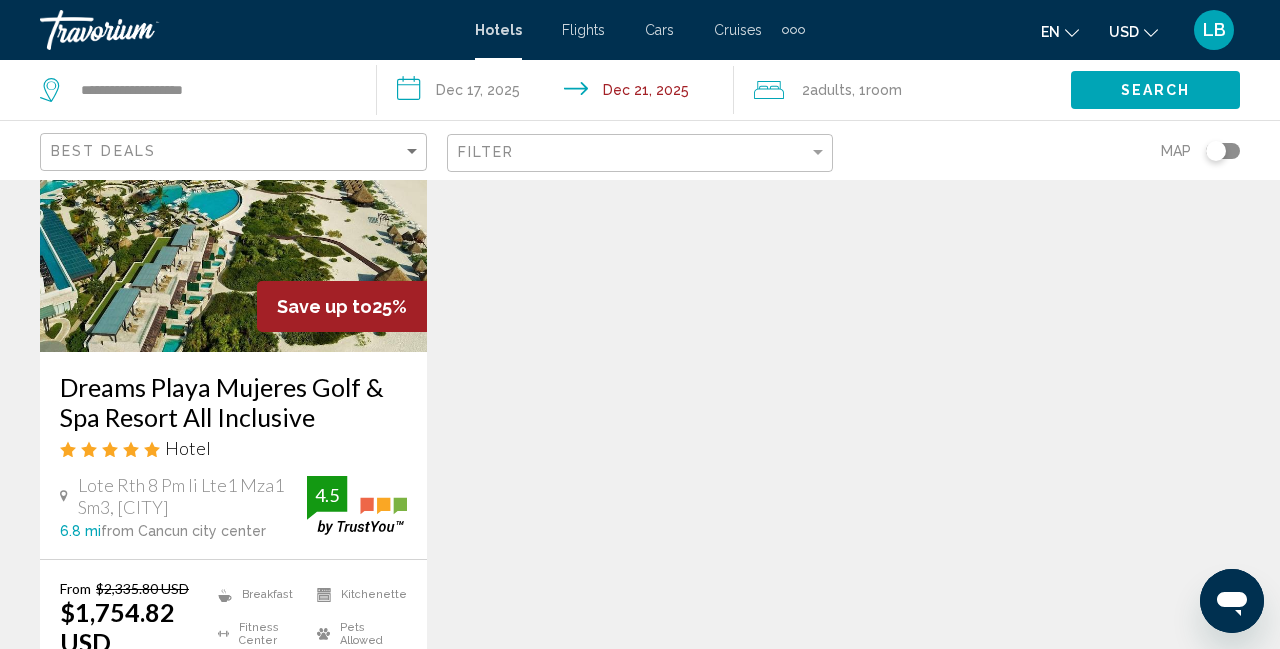 click on "Dreams Playa Mujeres Golf & Spa Resort All Inclusive" at bounding box center [233, 402] 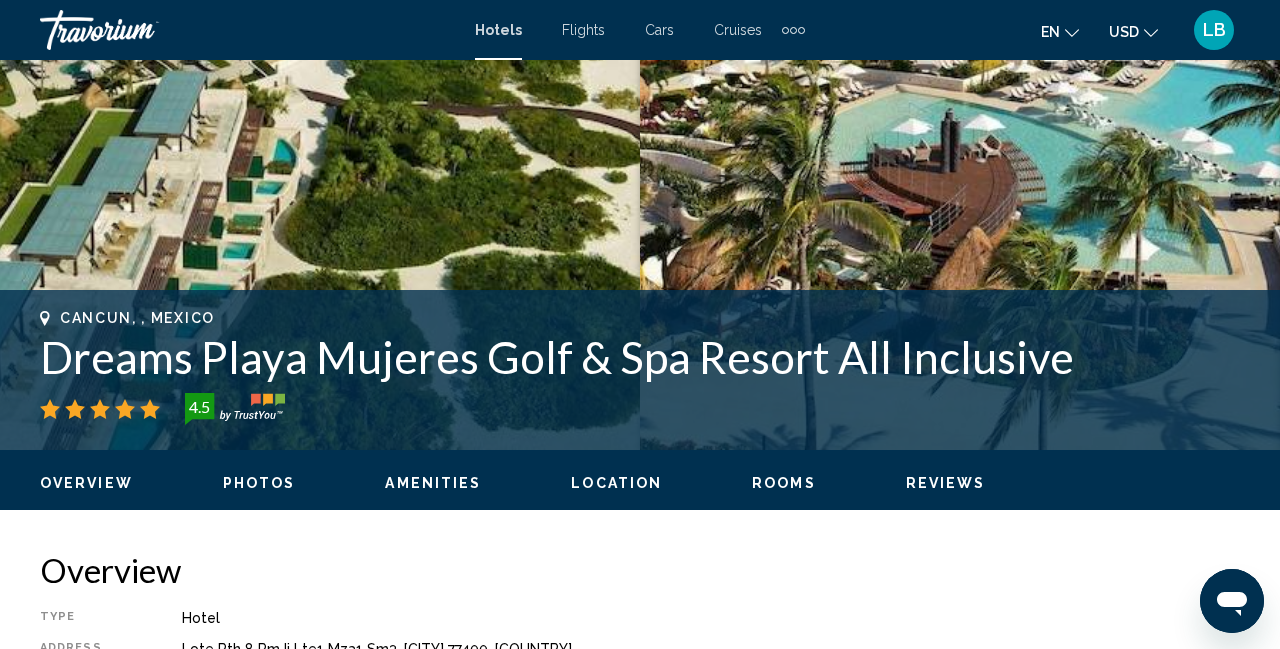 scroll, scrollTop: 542, scrollLeft: 0, axis: vertical 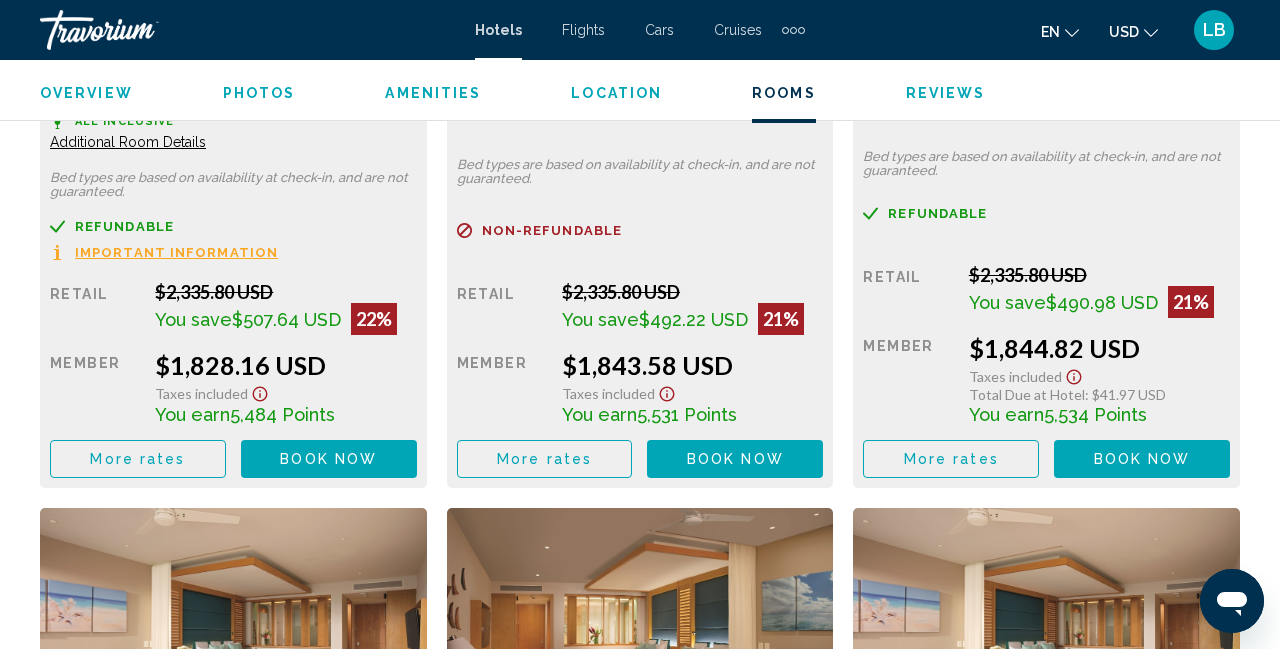 click on "More rates" at bounding box center (137, -259) 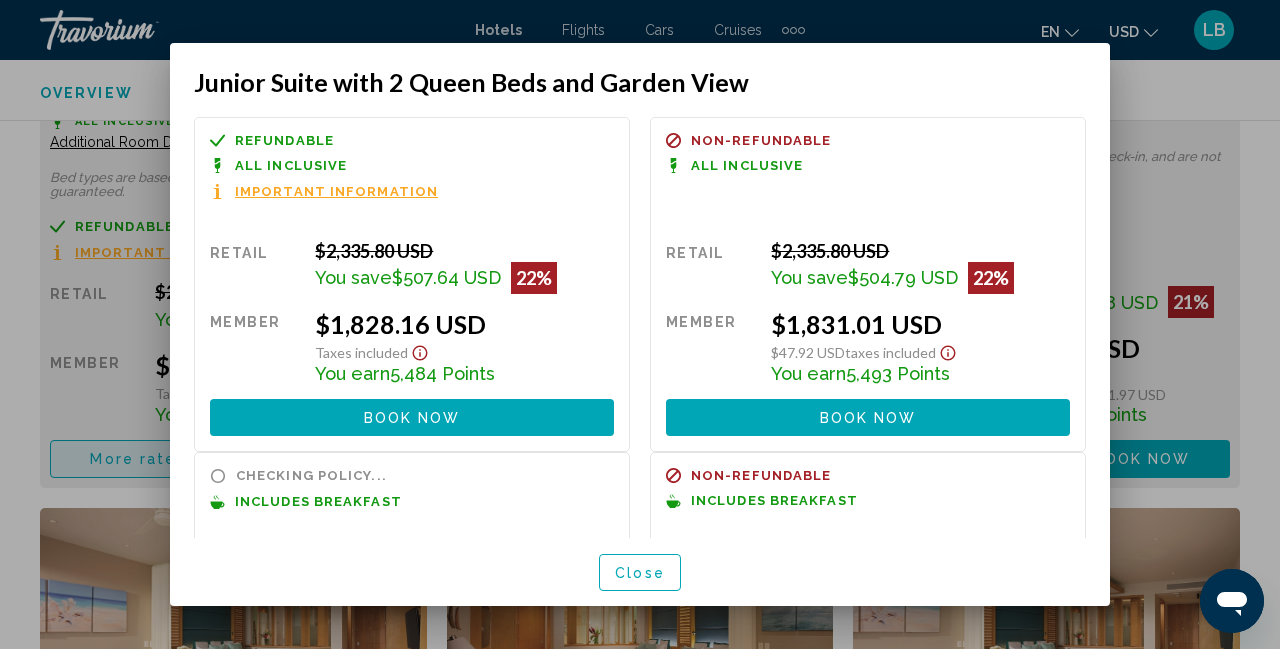 scroll, scrollTop: 0, scrollLeft: 0, axis: both 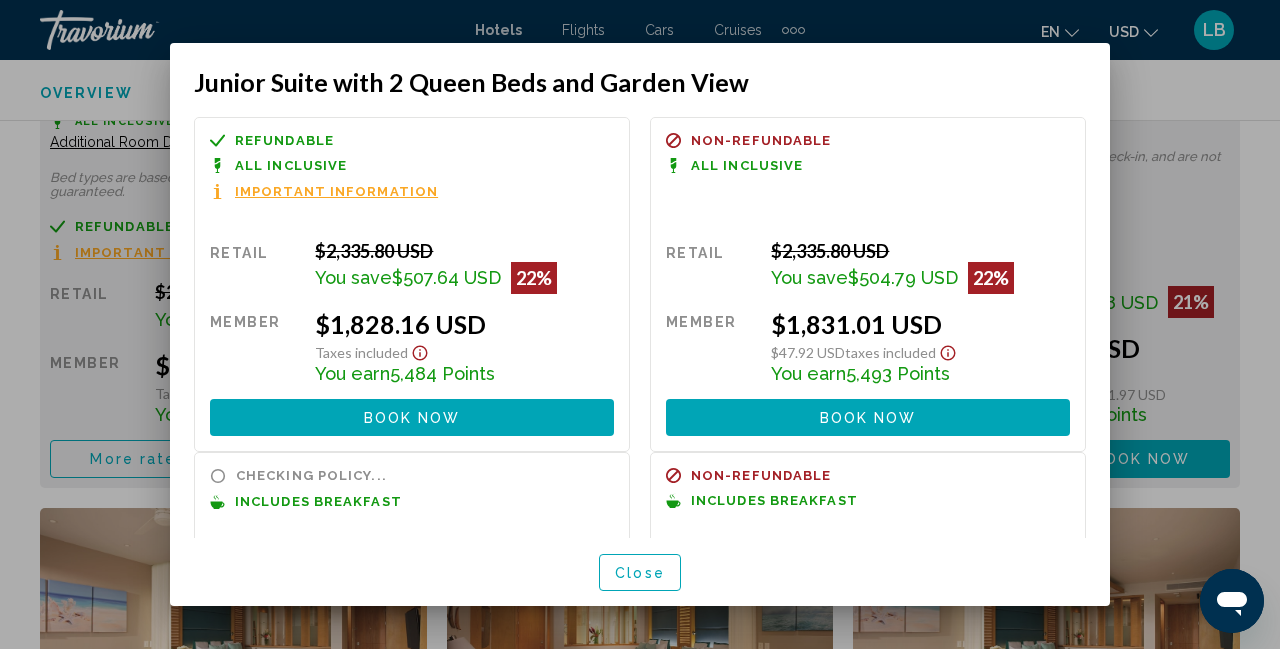 click at bounding box center [640, 324] 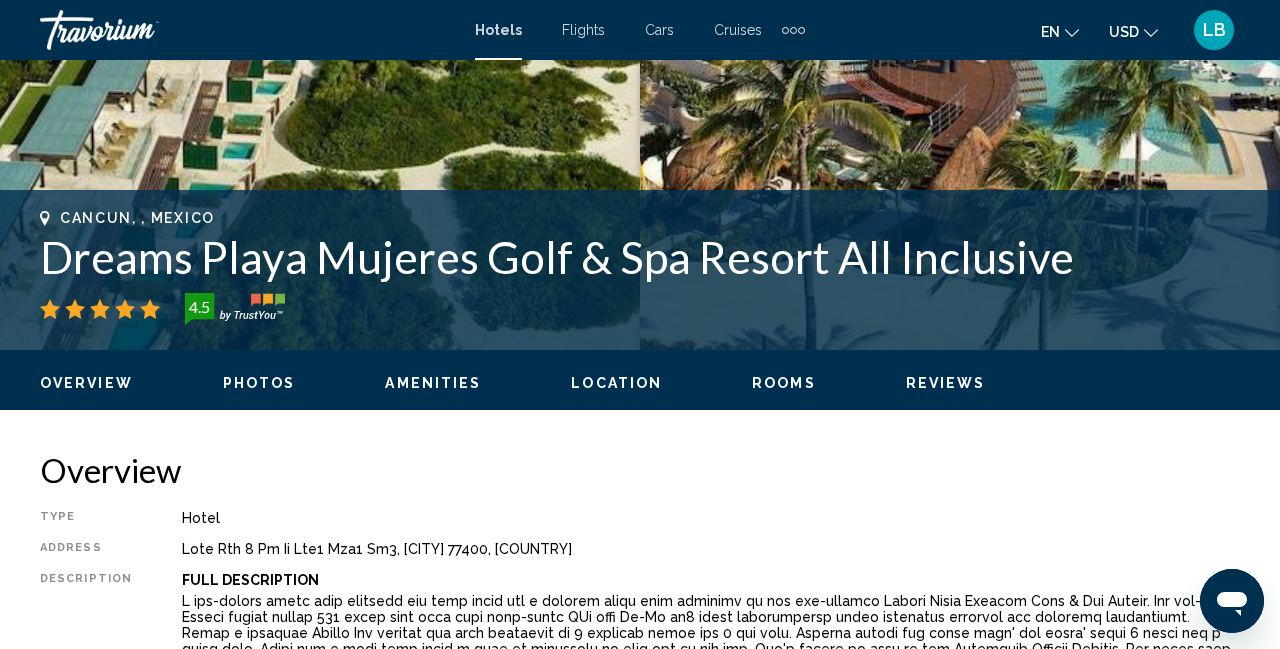 scroll, scrollTop: 357, scrollLeft: 0, axis: vertical 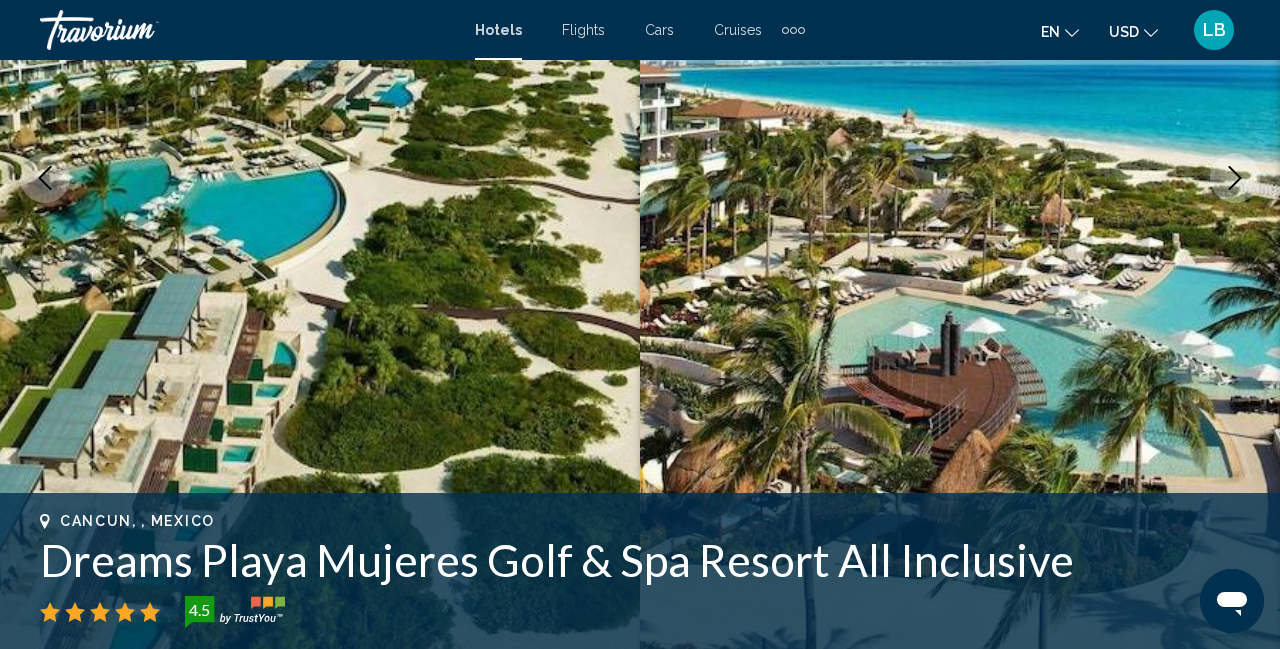 click on "LB" at bounding box center [1214, 30] 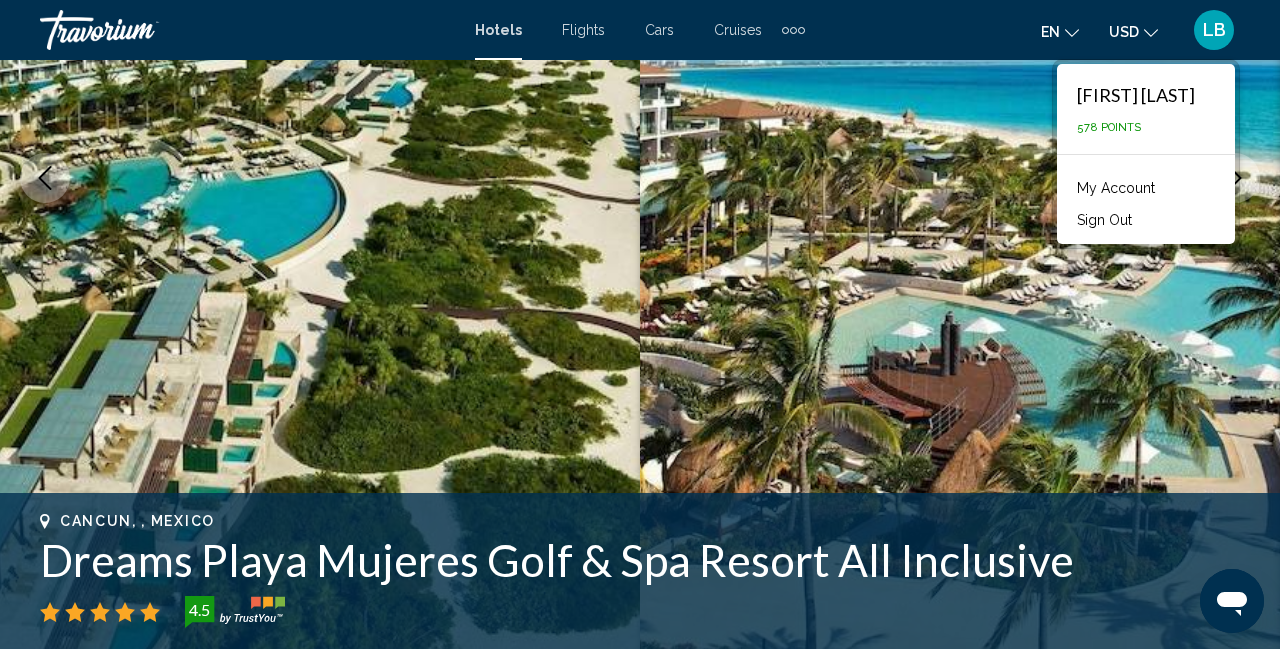 click on "Sign Out" at bounding box center (1104, 220) 